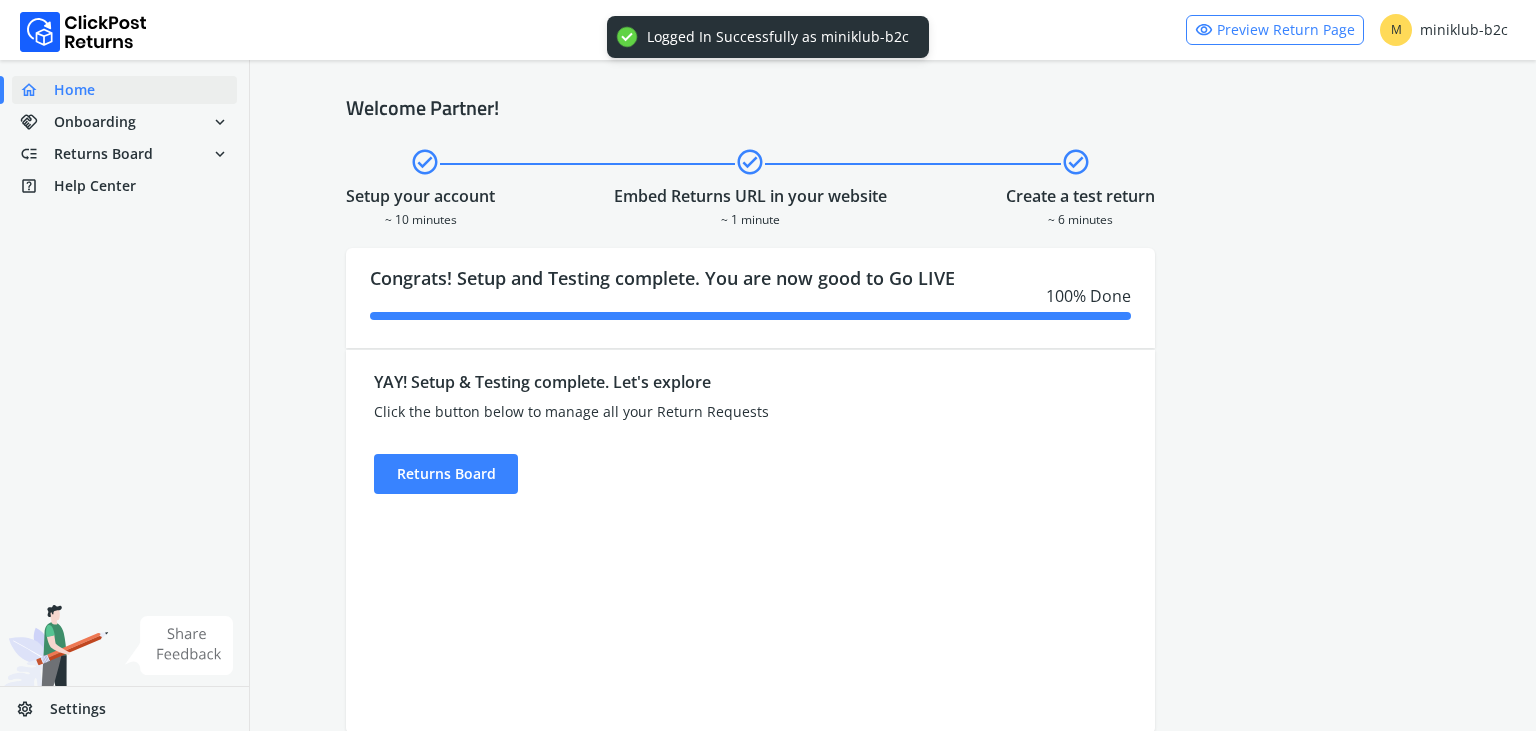 scroll, scrollTop: 0, scrollLeft: 0, axis: both 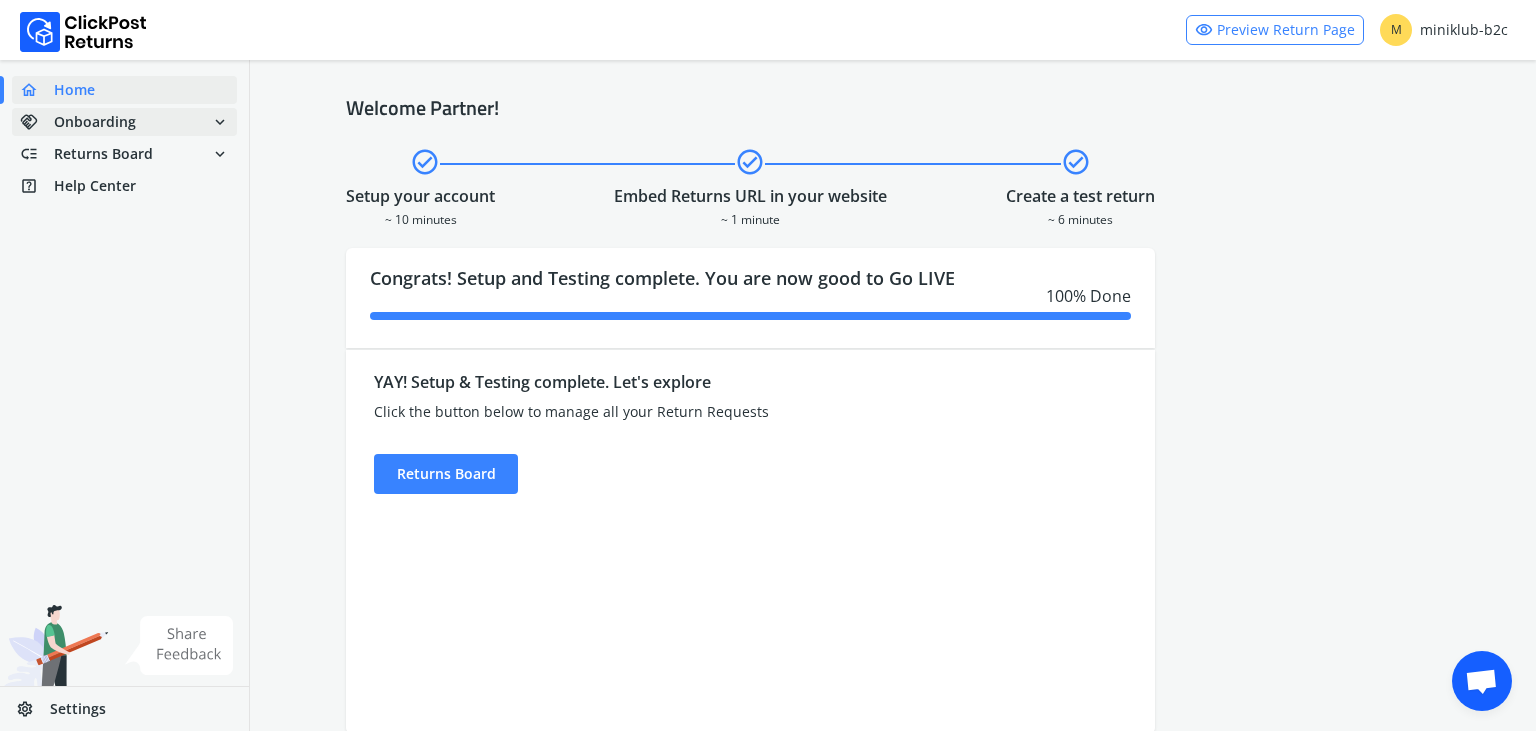 click on "handshake Onboarding expand_more" at bounding box center [124, 122] 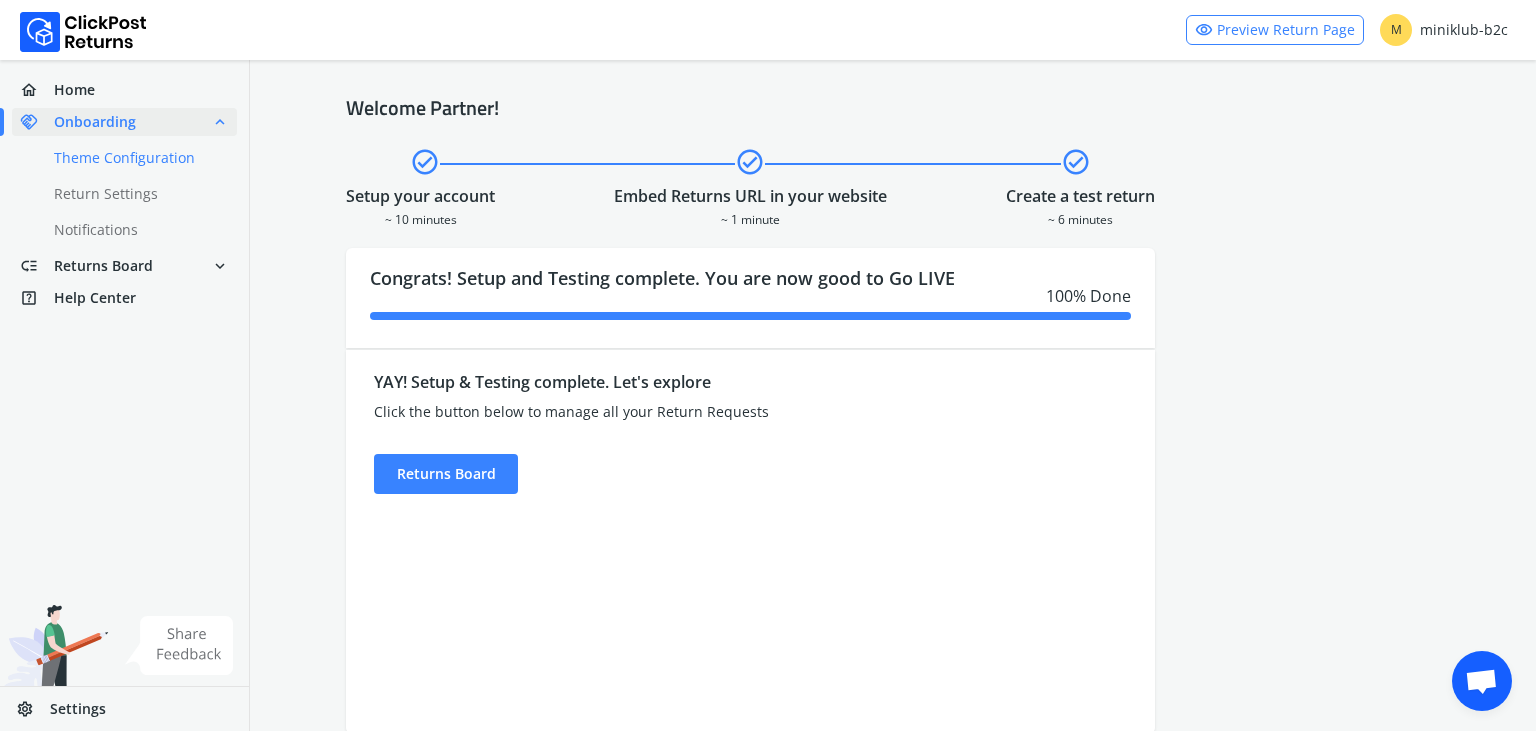 click on "done Theme Configuration" at bounding box center [136, 158] 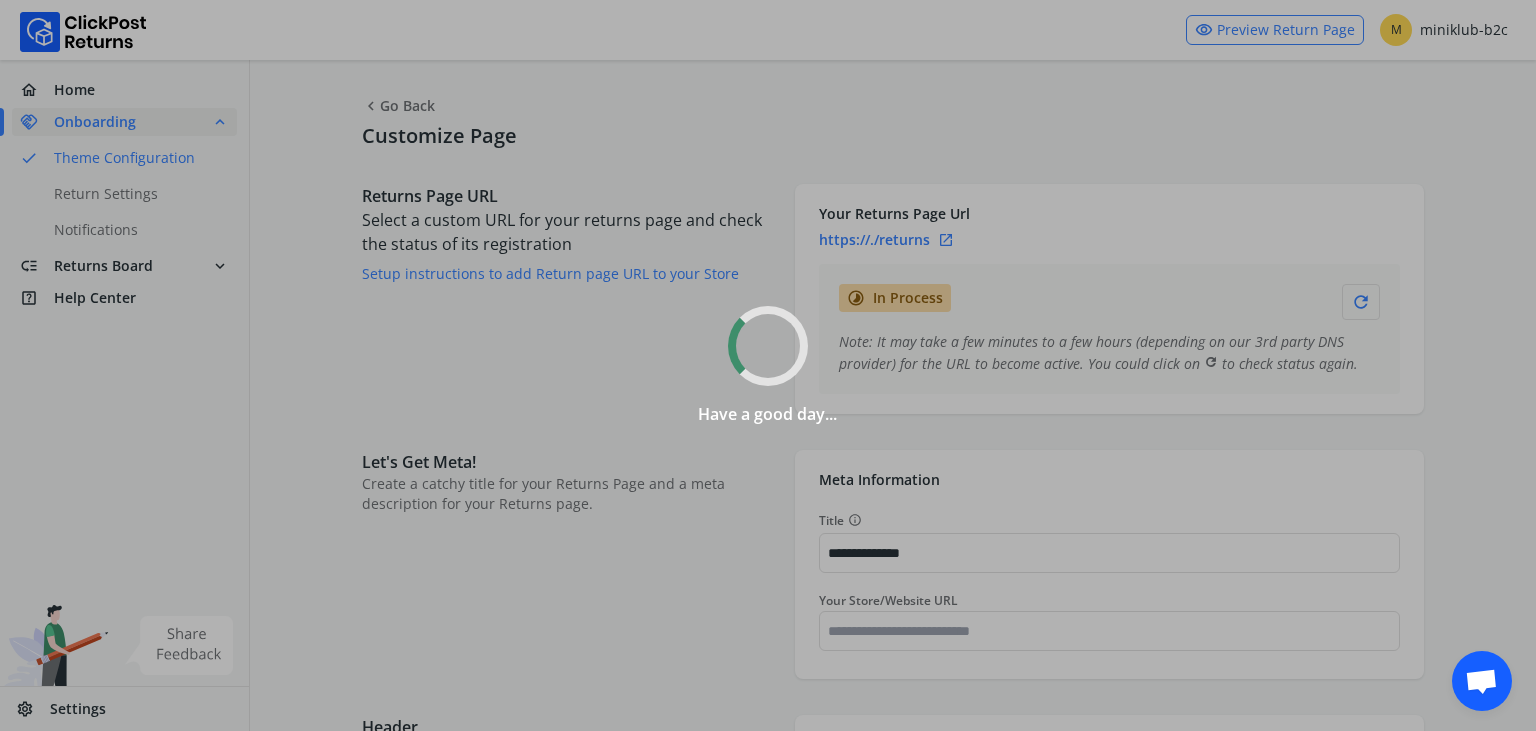 type on "*******" 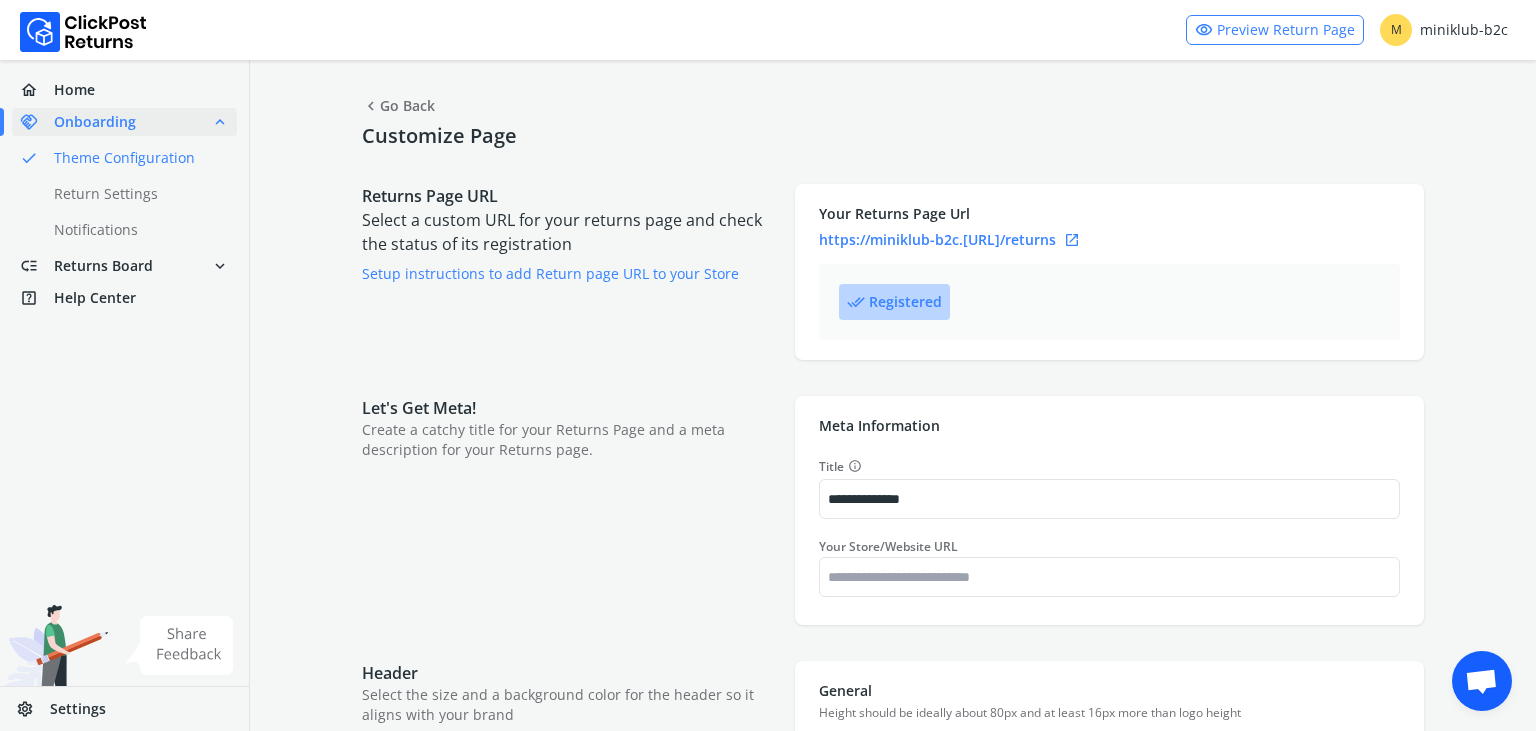 type on "**********" 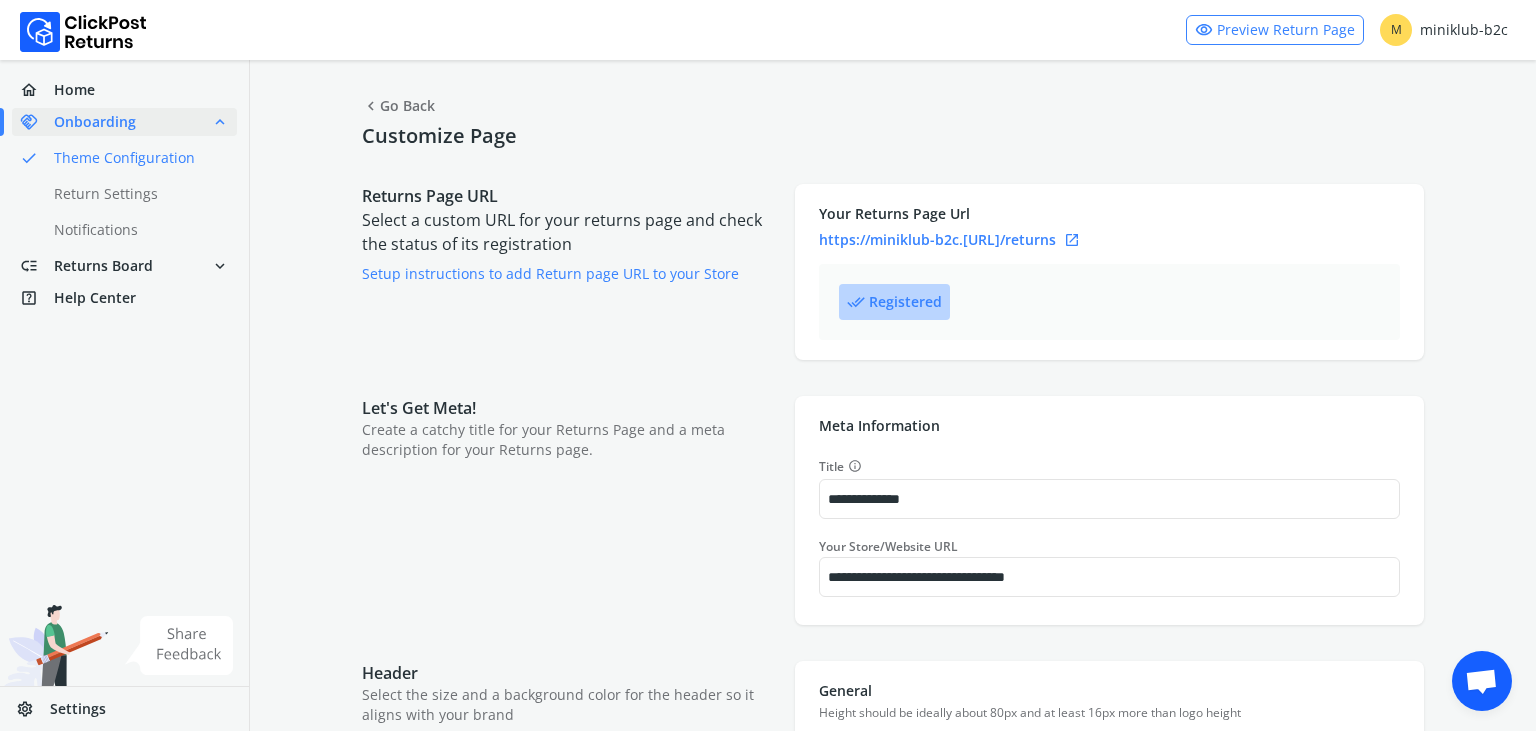 type on "*******" 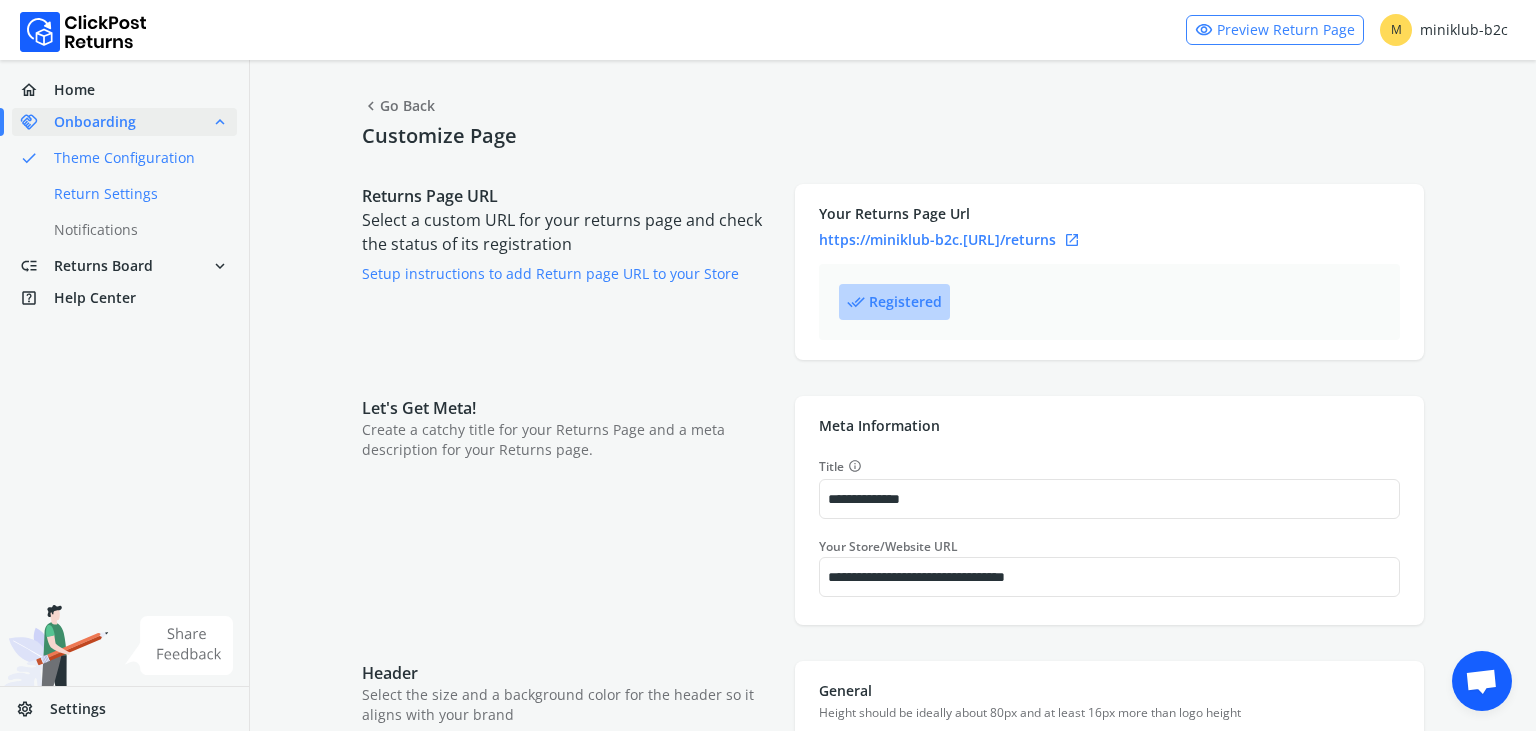 click on "done Return Settings" at bounding box center [136, 194] 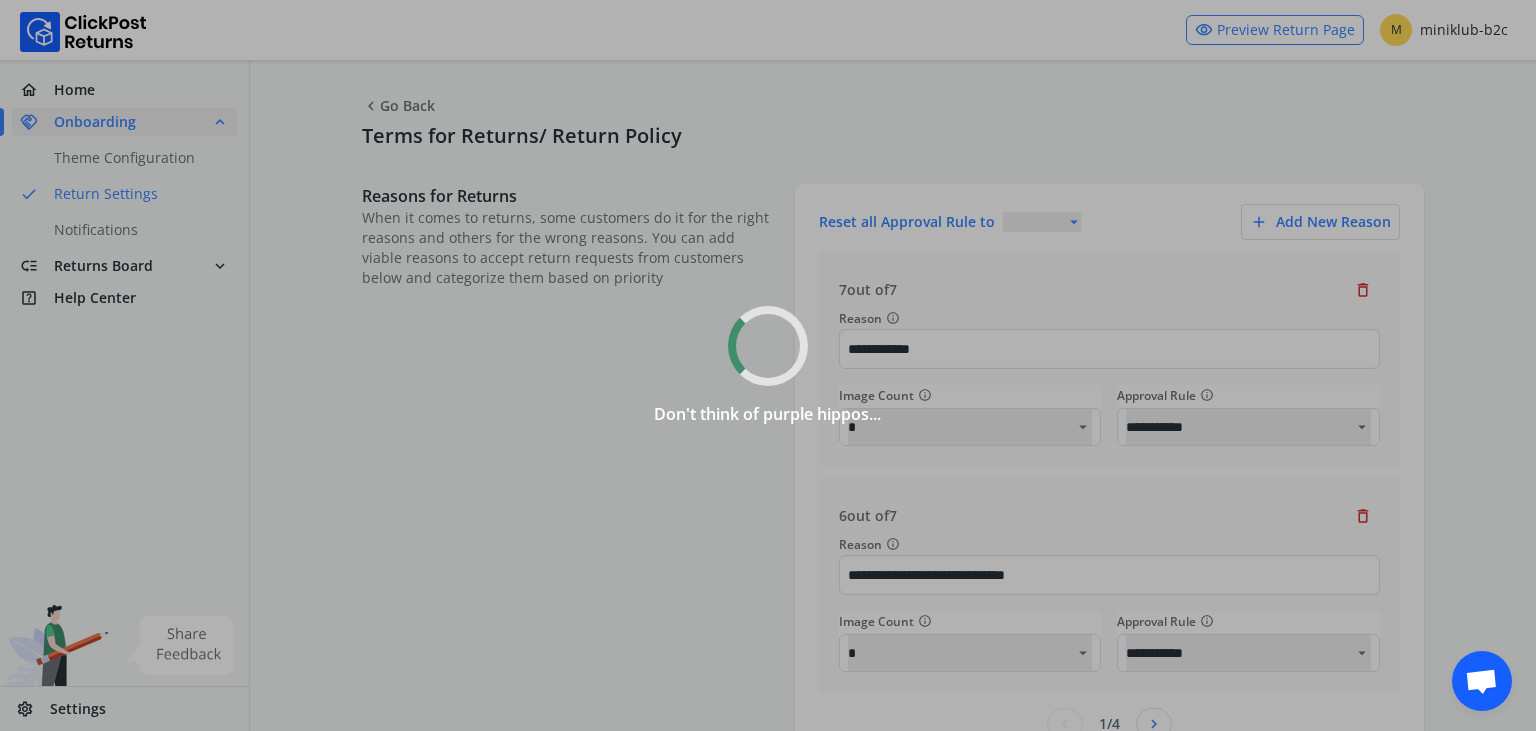select on "**********" 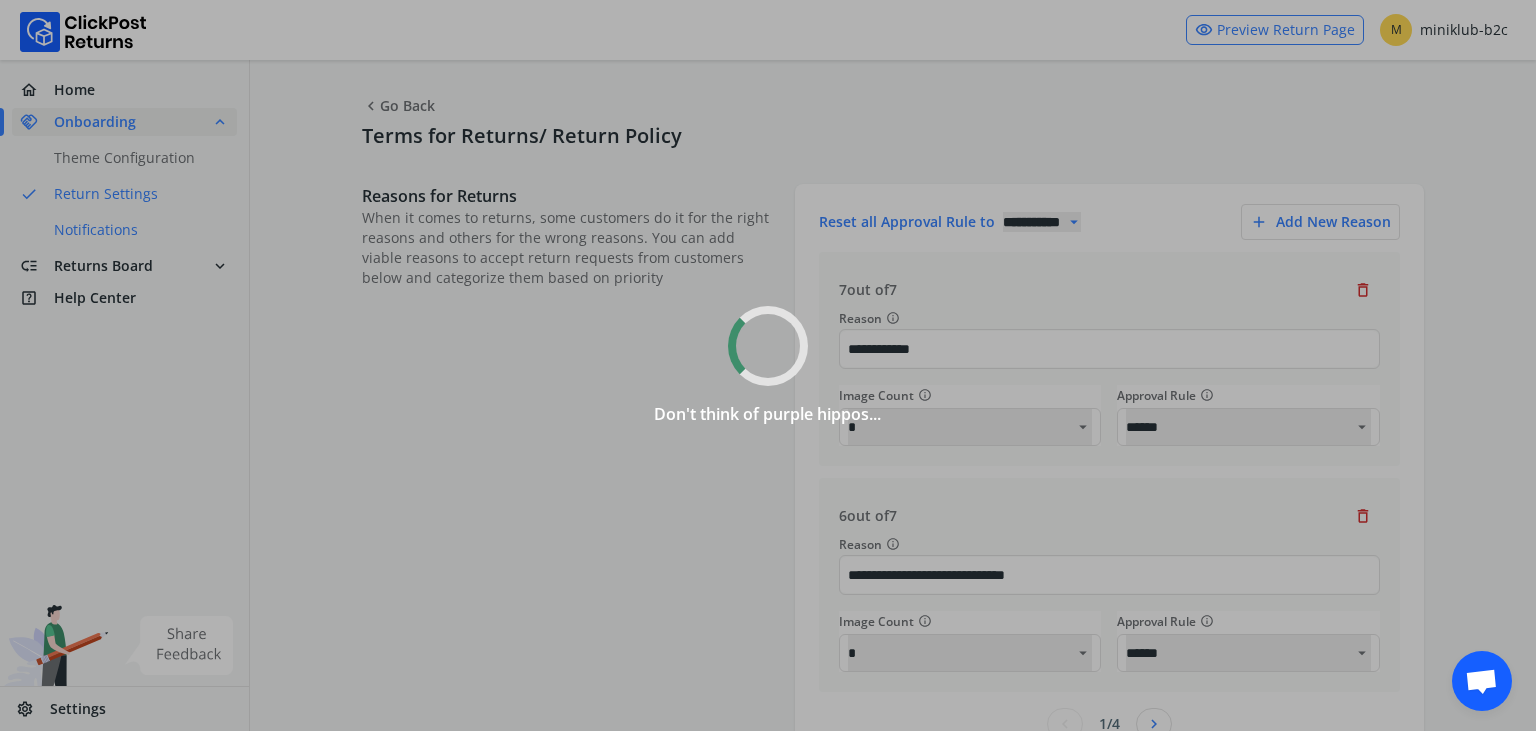 select on "******" 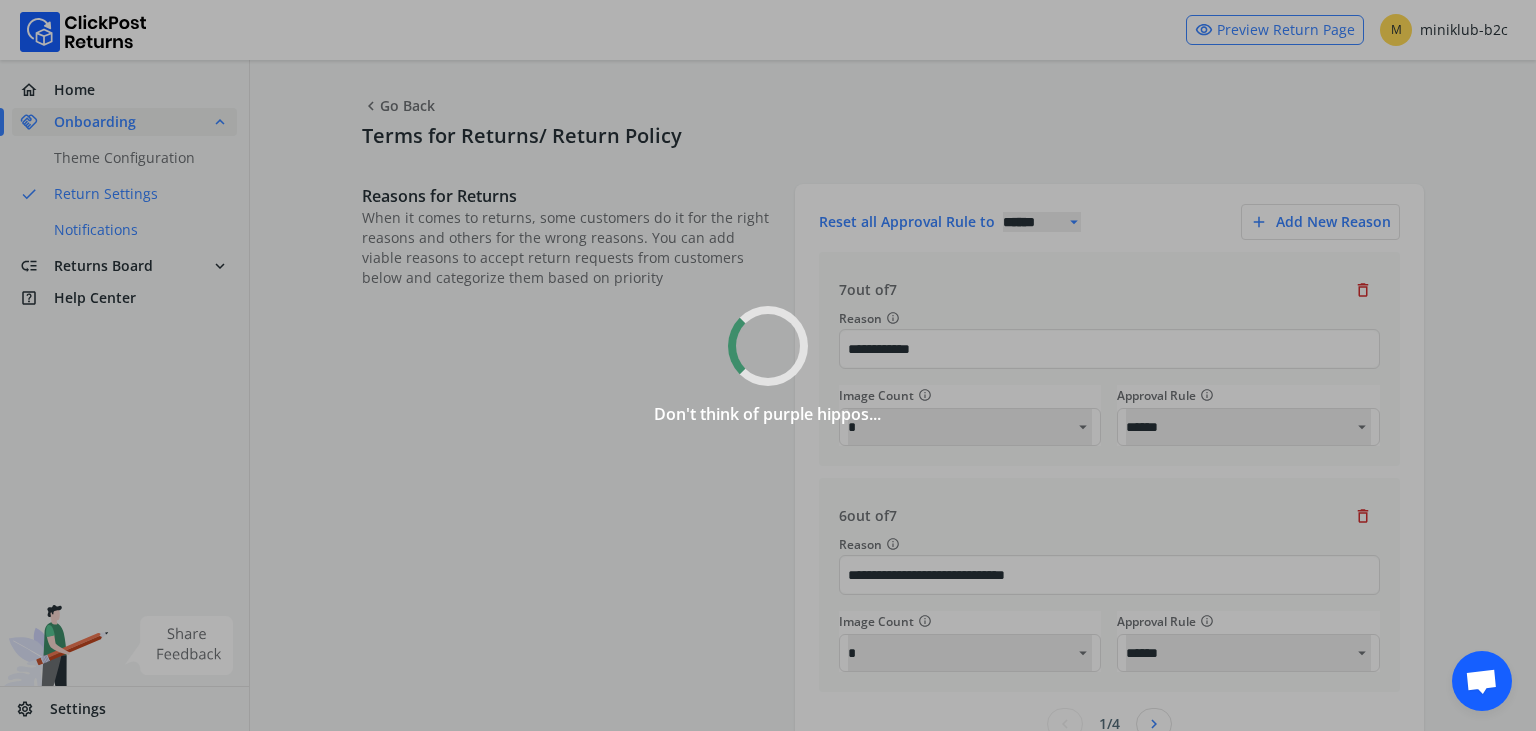 select on "*" 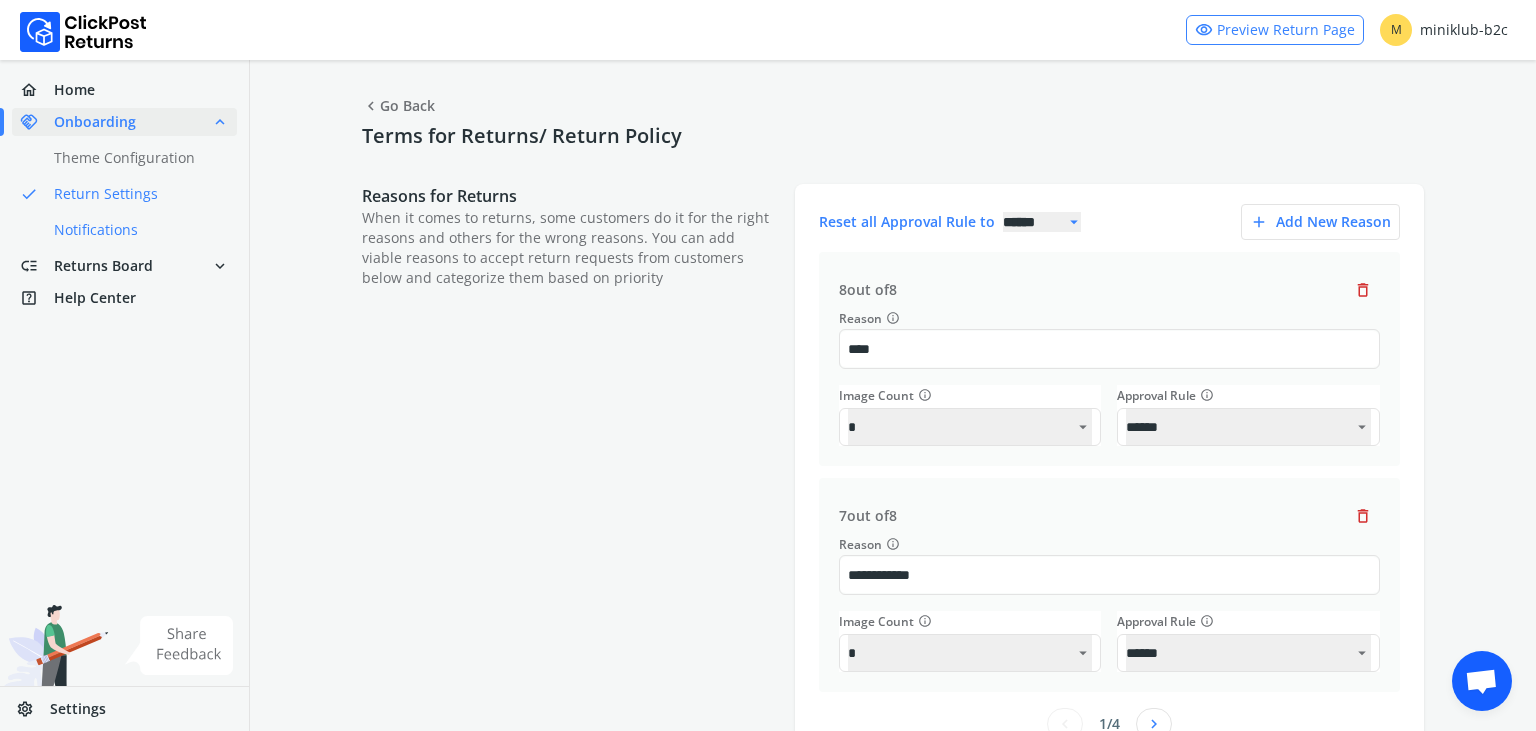 click on "done Notifications" at bounding box center [136, 230] 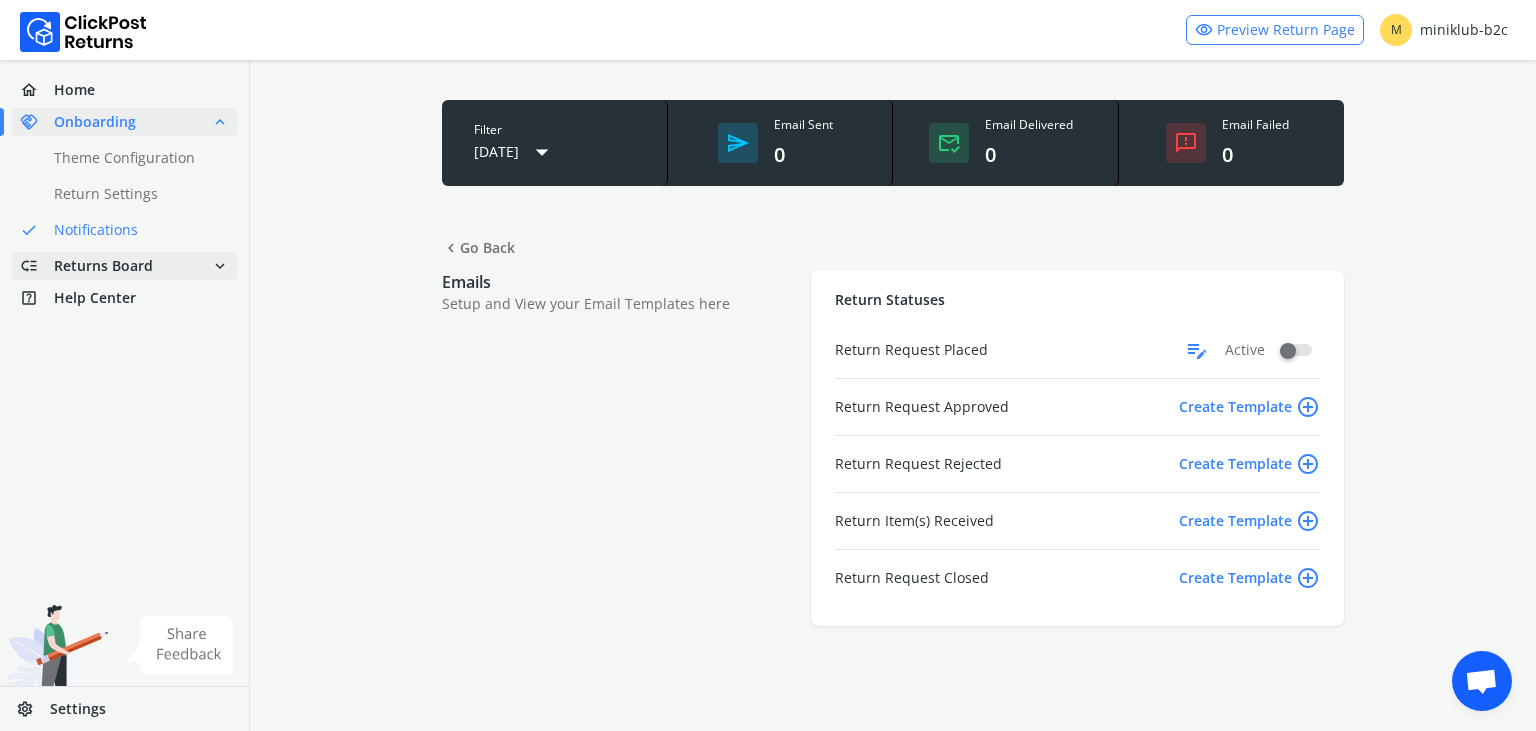 click on "low_priority Returns Board" at bounding box center [86, 266] 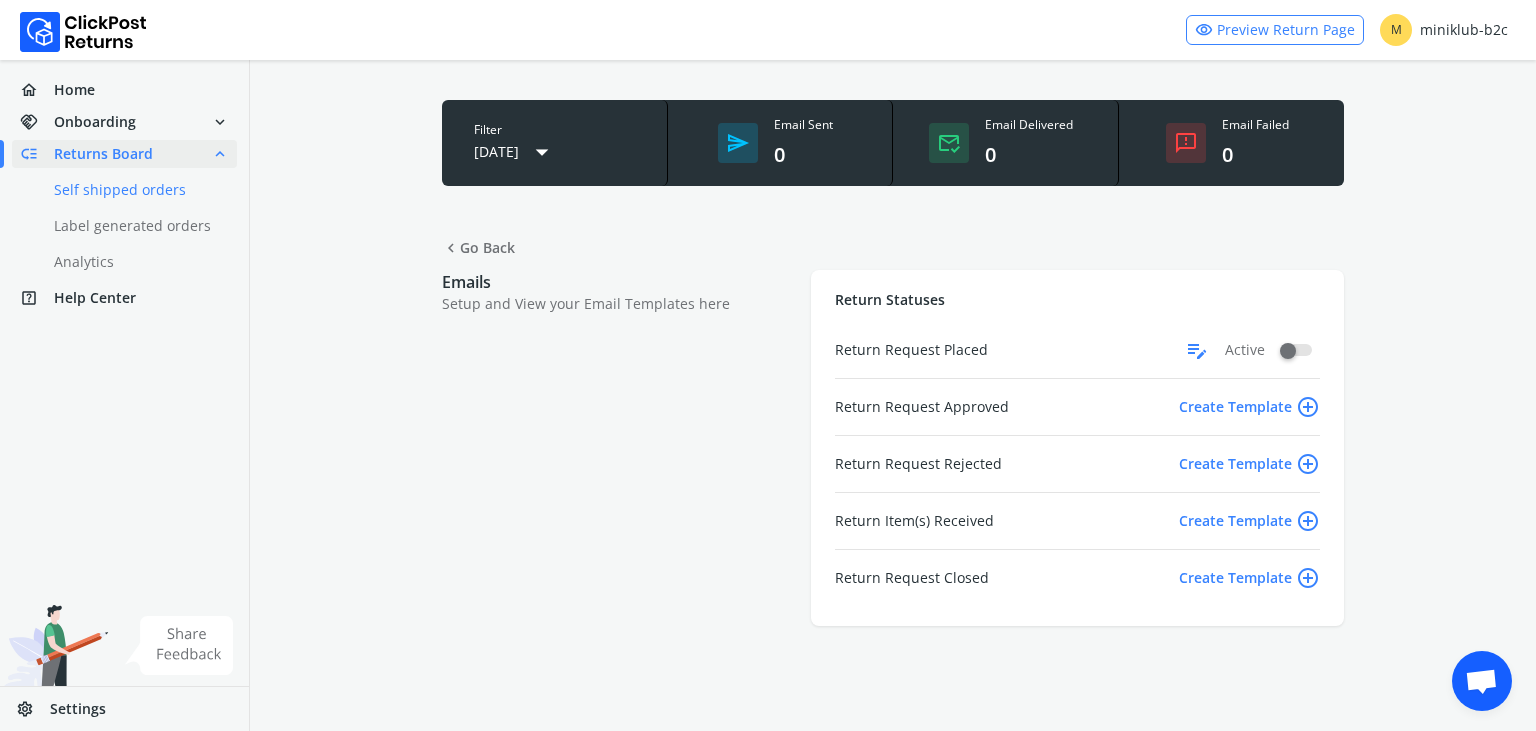 click on "done Self shipped orders" at bounding box center [136, 190] 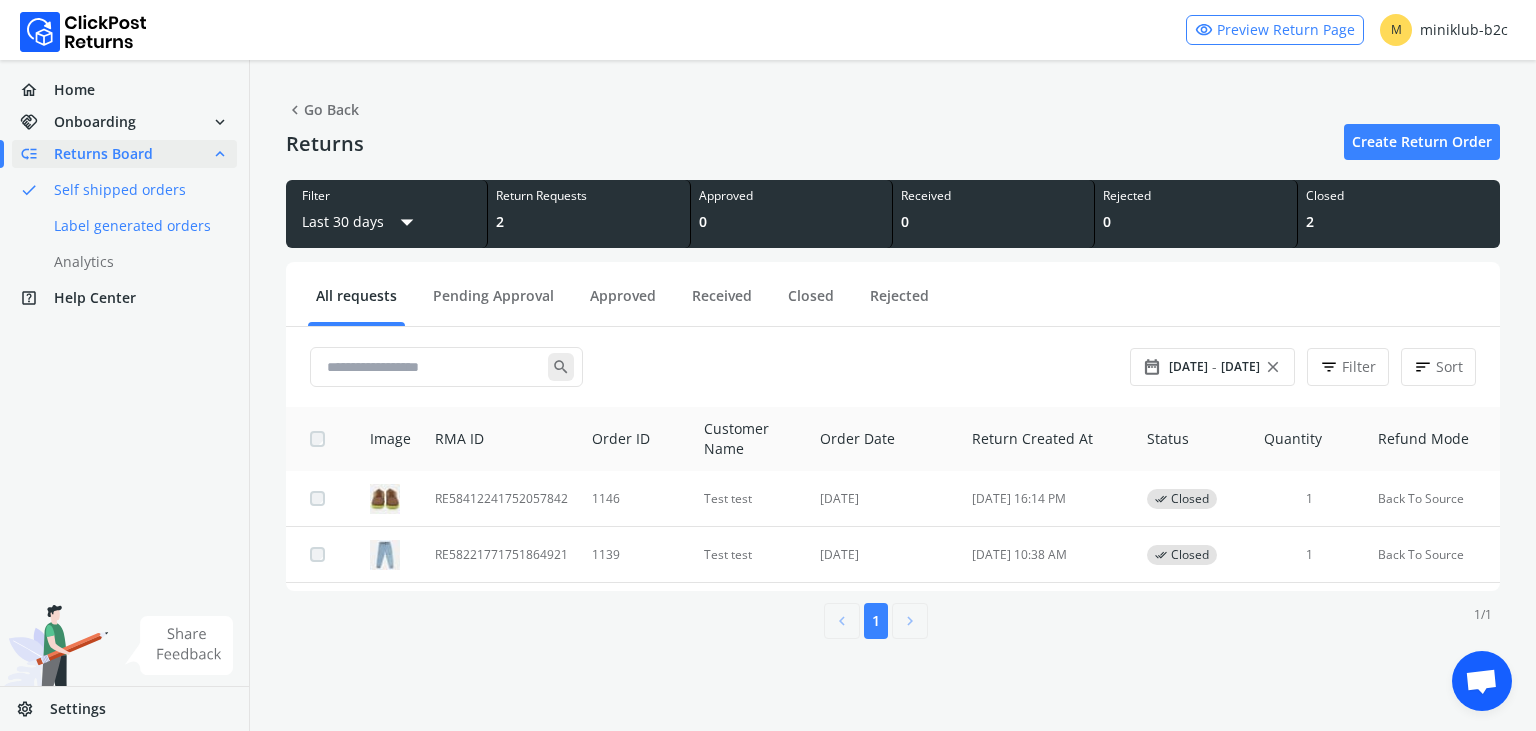 click on "done Label generated orders" at bounding box center (136, 226) 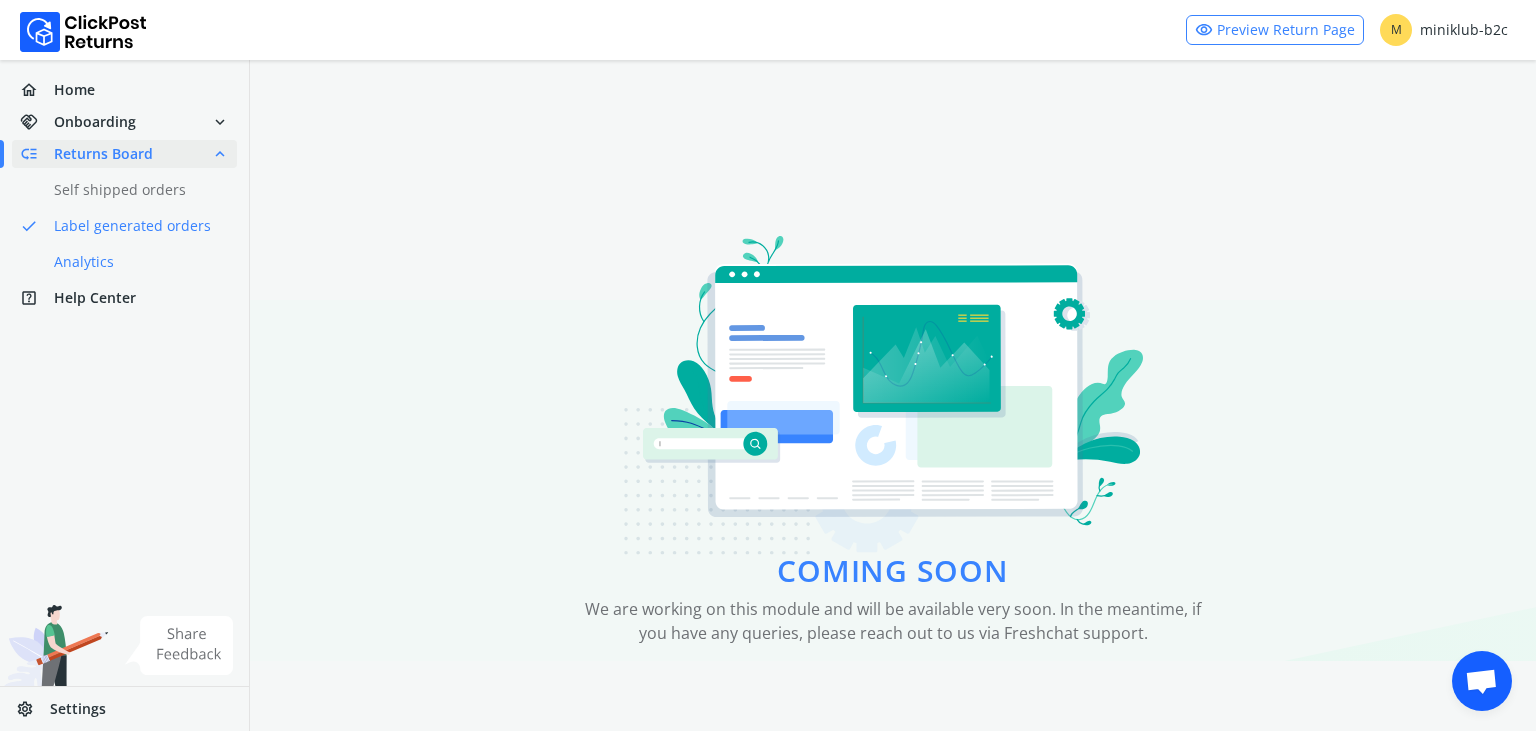 click on "done Analytics" at bounding box center (136, 262) 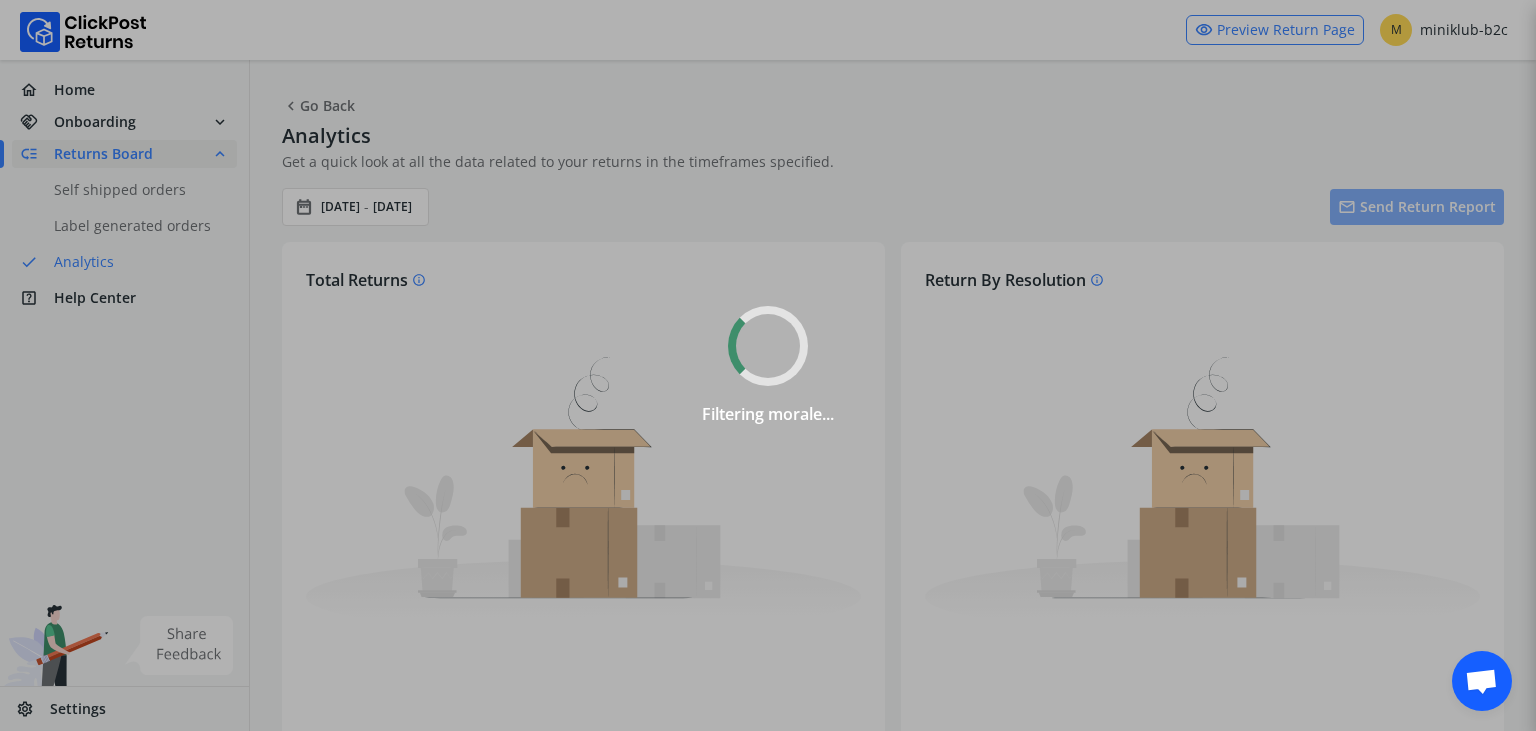 click on "Filtering morale..." at bounding box center [768, 365] 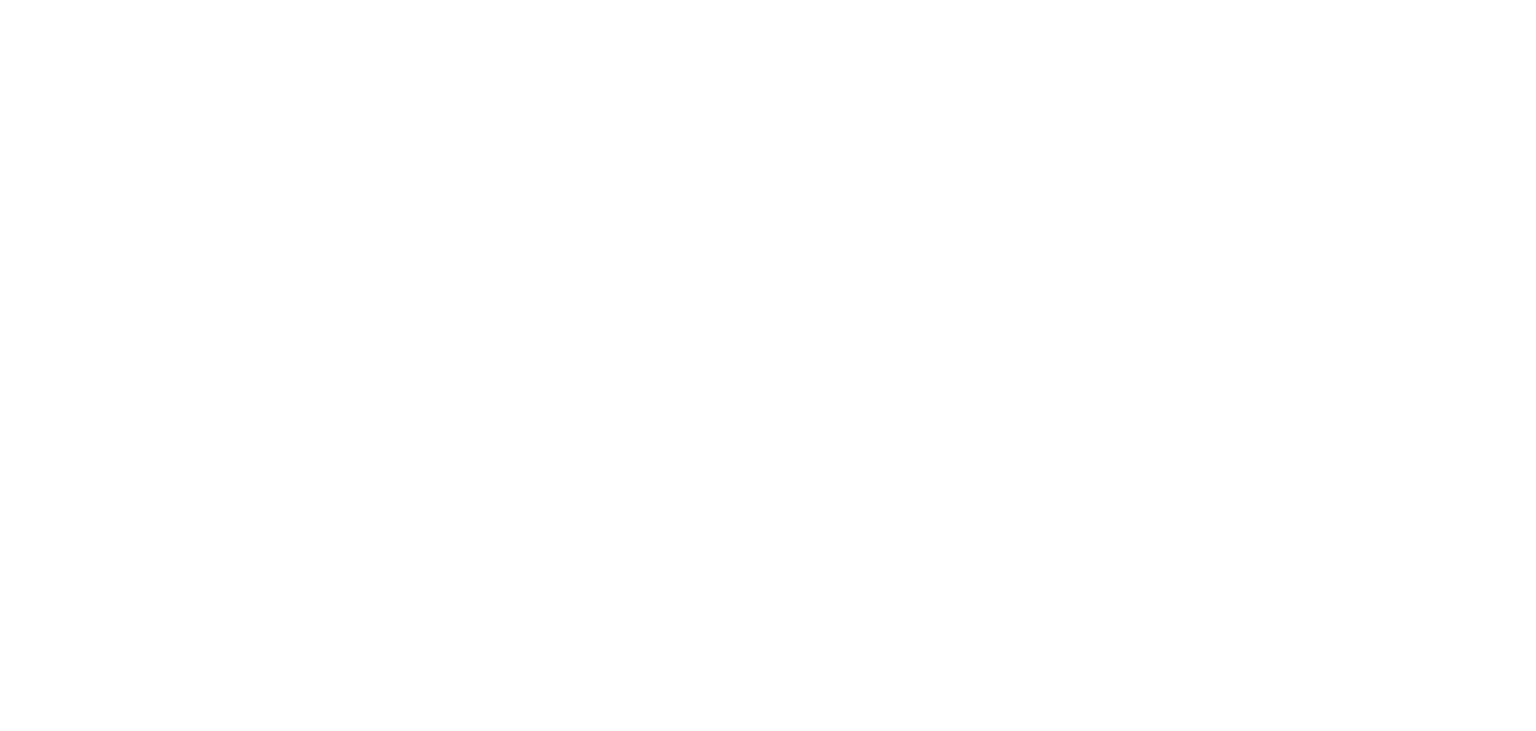 scroll, scrollTop: 0, scrollLeft: 0, axis: both 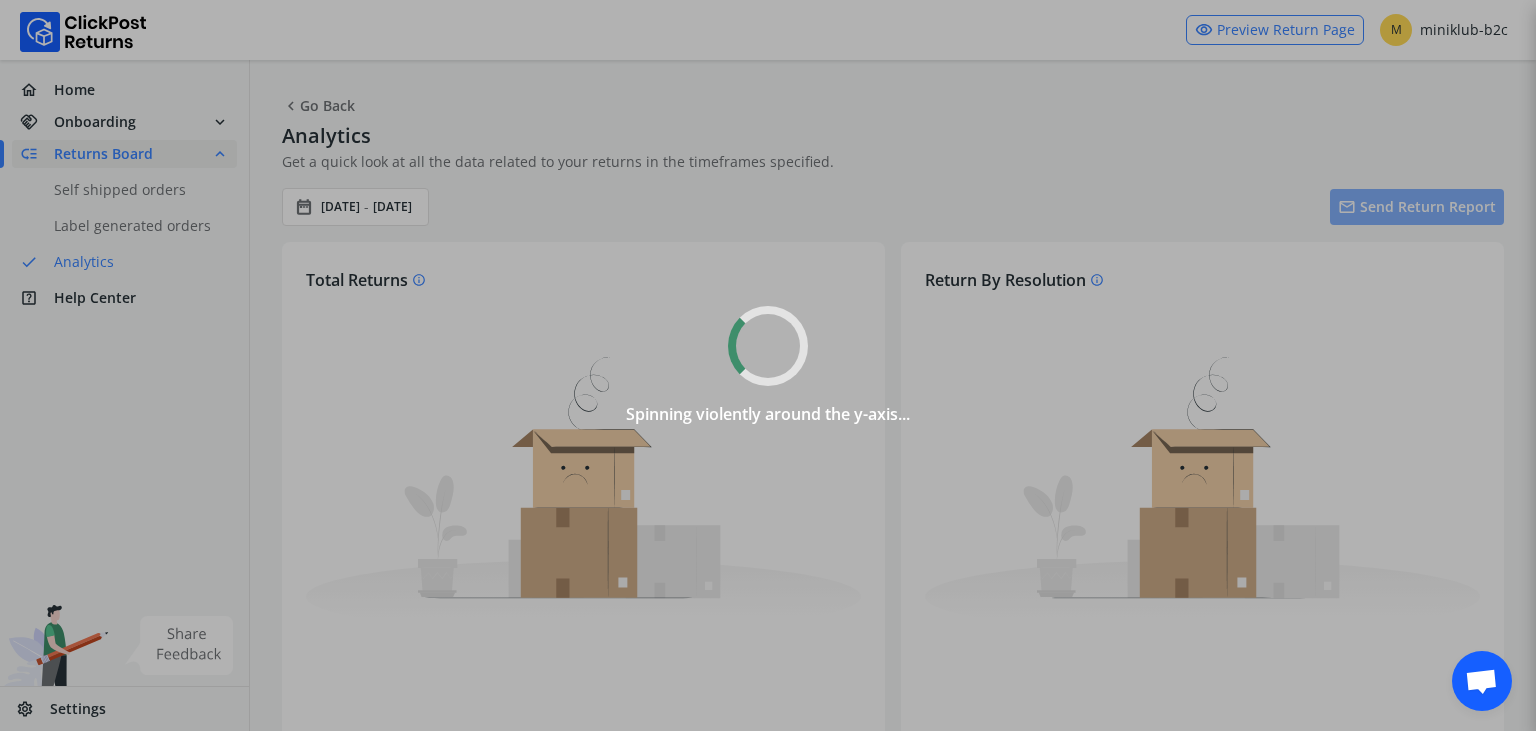 click on "Spinning violently around the y-axis..." at bounding box center (768, 365) 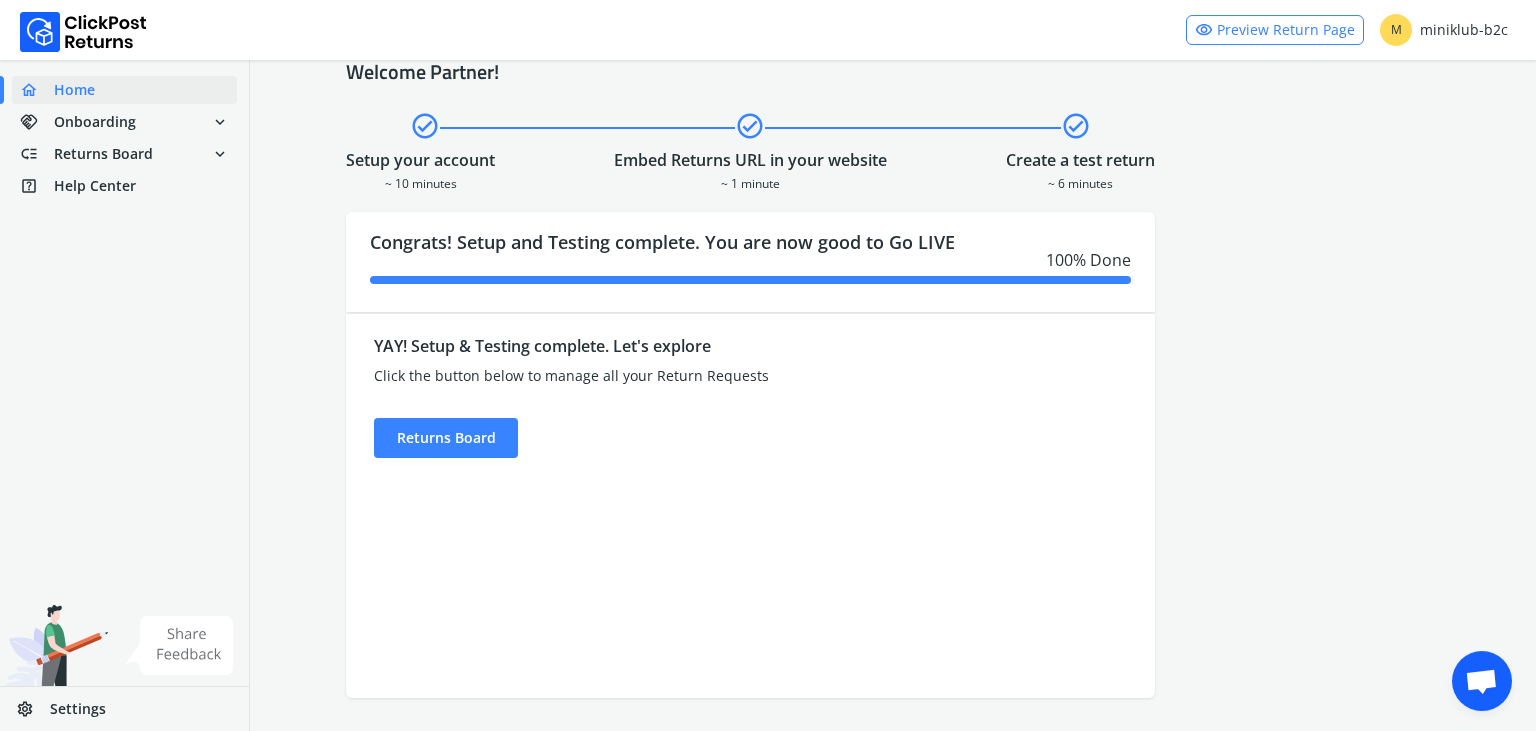 scroll, scrollTop: 39, scrollLeft: 0, axis: vertical 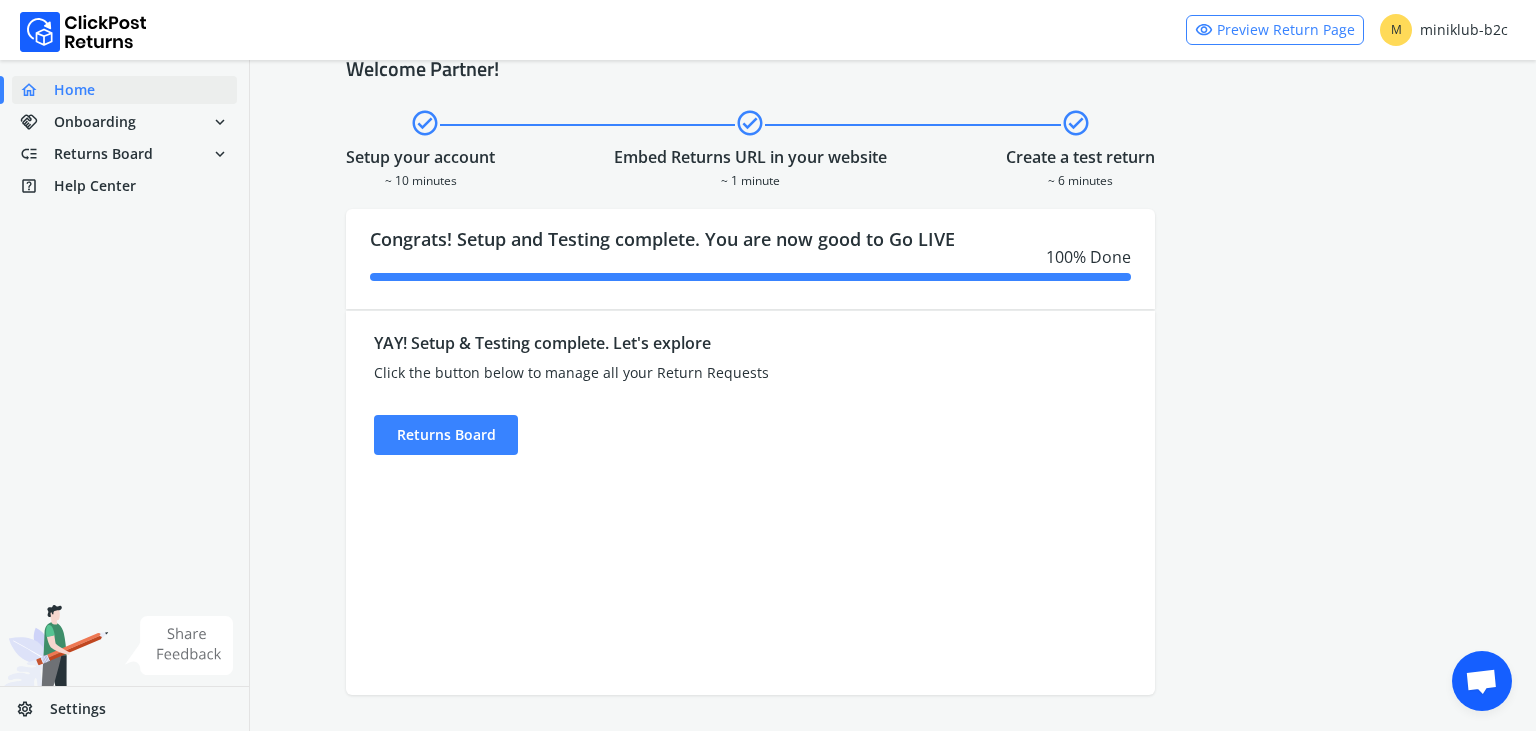 click on "settings Settings" at bounding box center [124, 709] 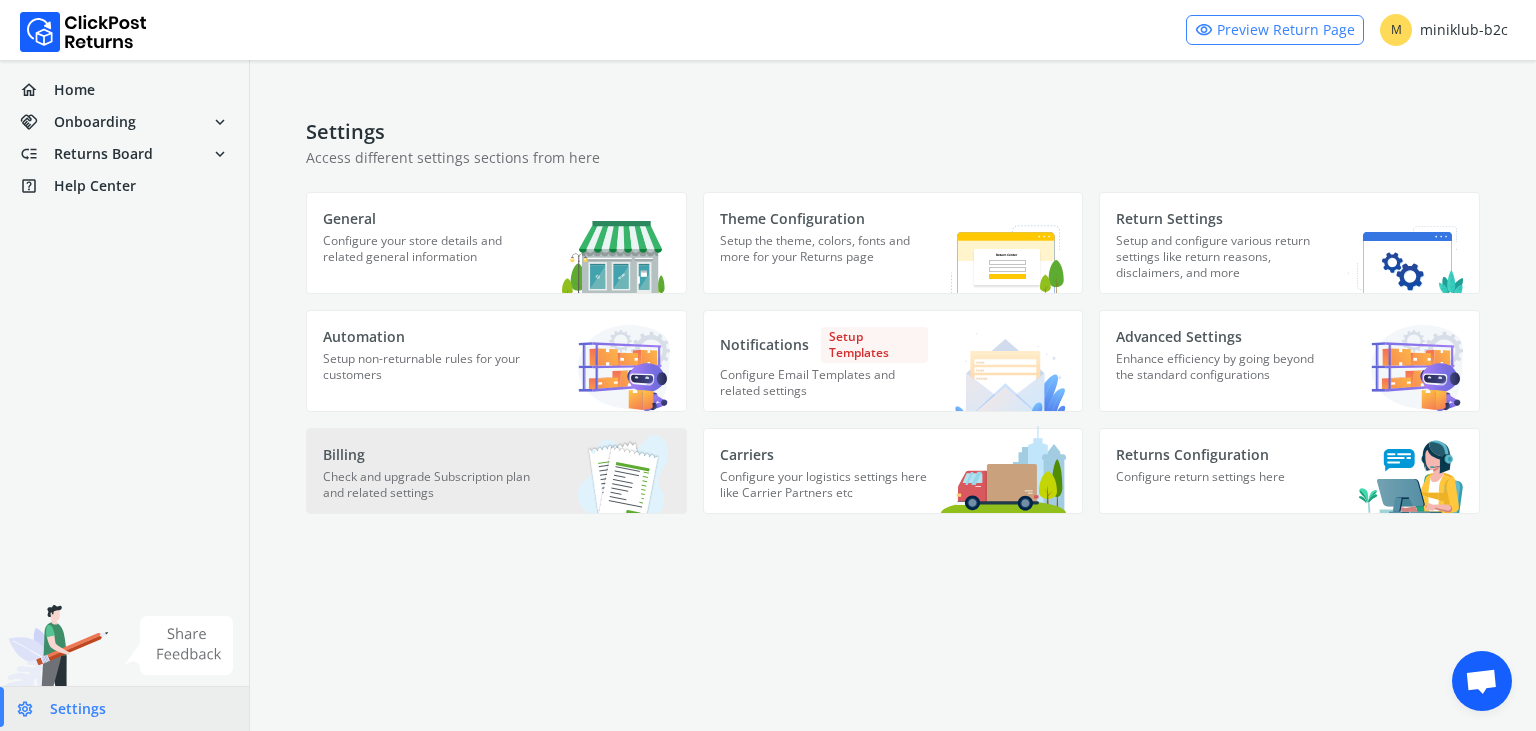 scroll, scrollTop: 0, scrollLeft: 0, axis: both 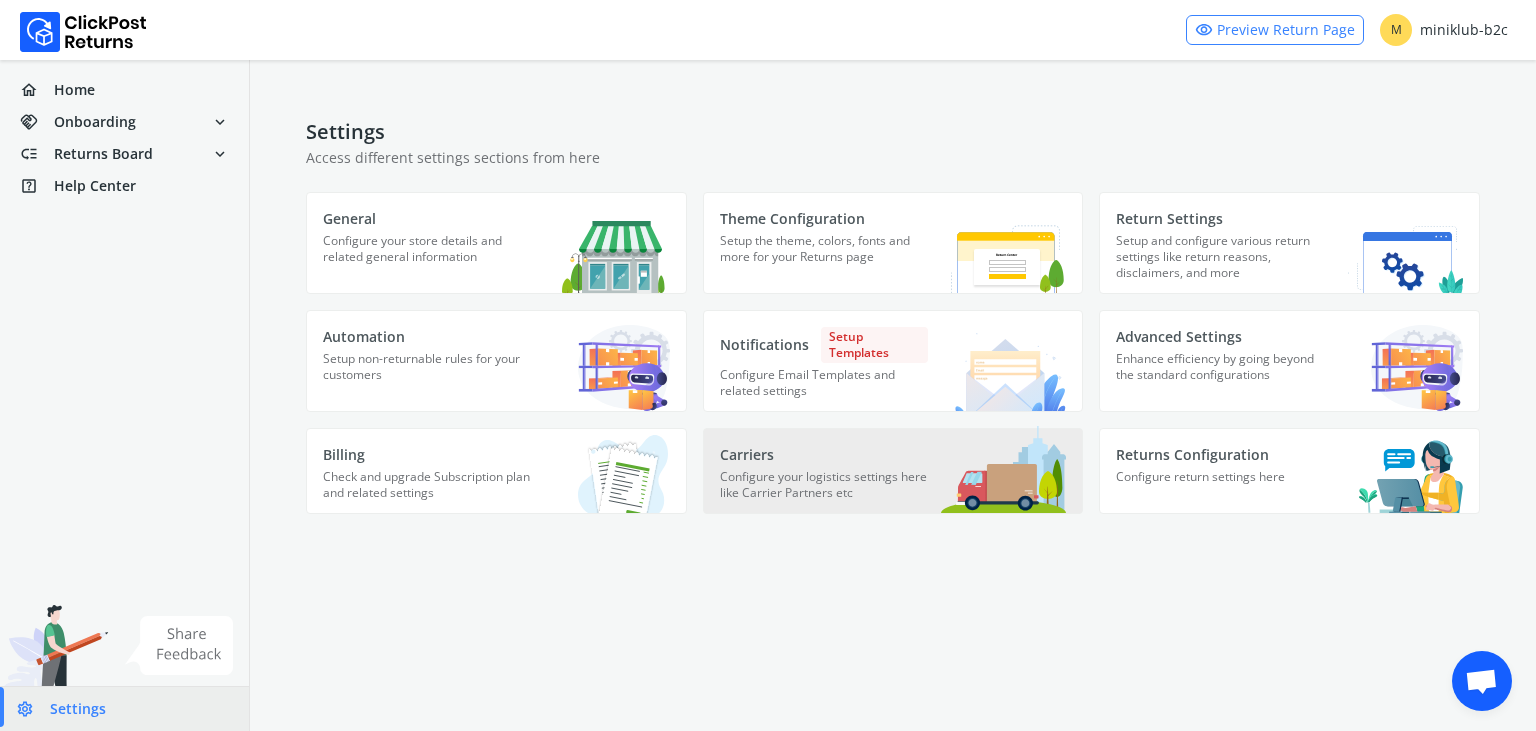 click at bounding box center (1003, 469) 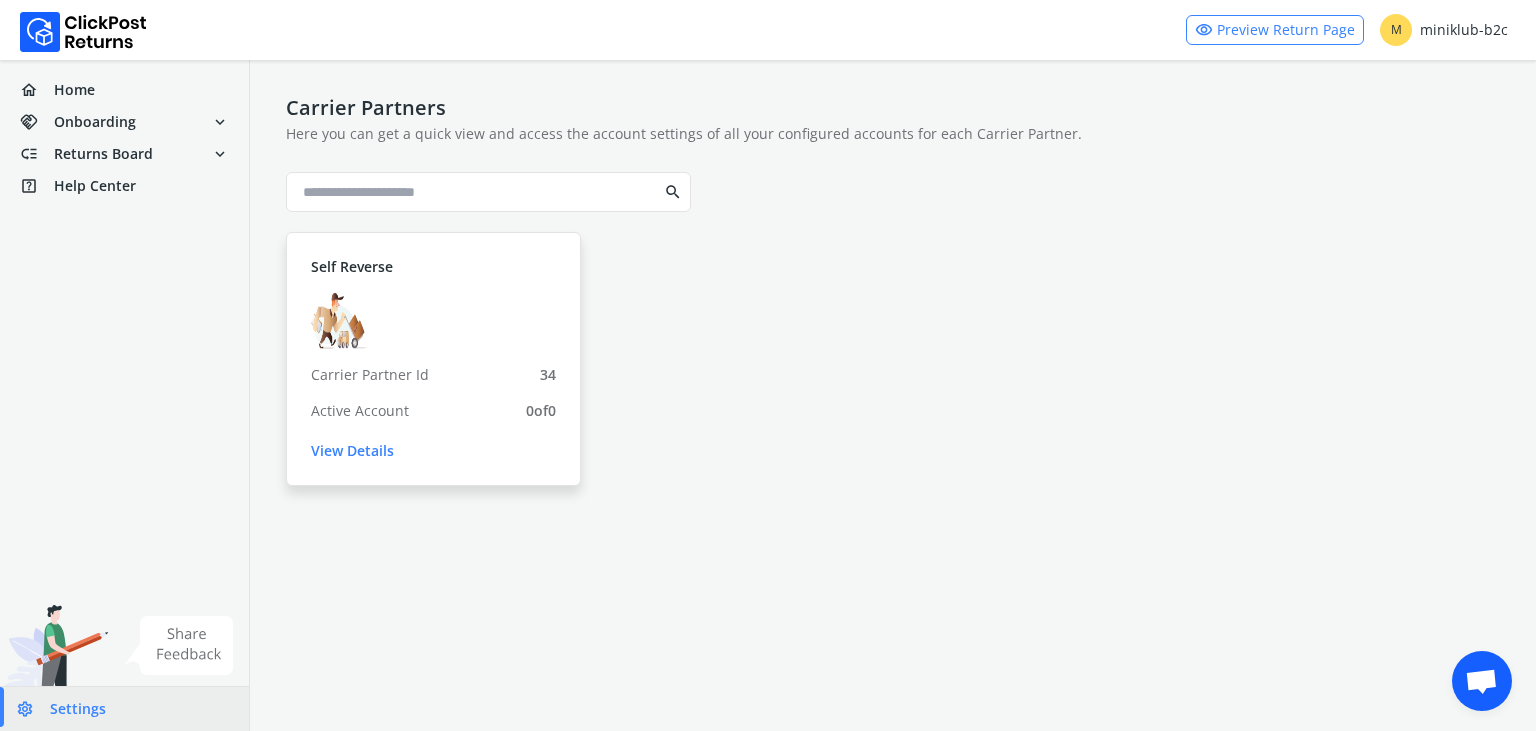 click on "View Details" at bounding box center (433, 451) 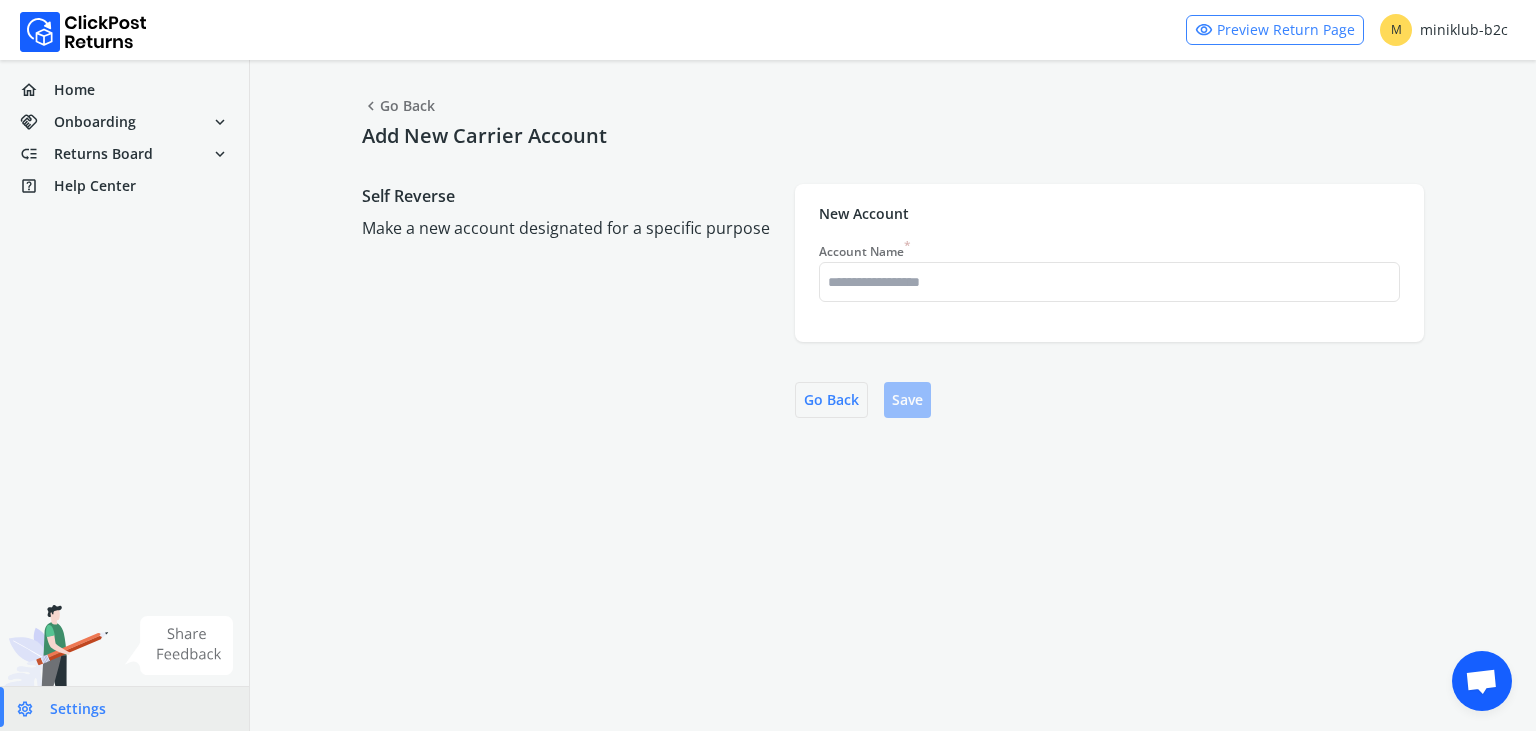 click on "settings Settings" at bounding box center (124, 709) 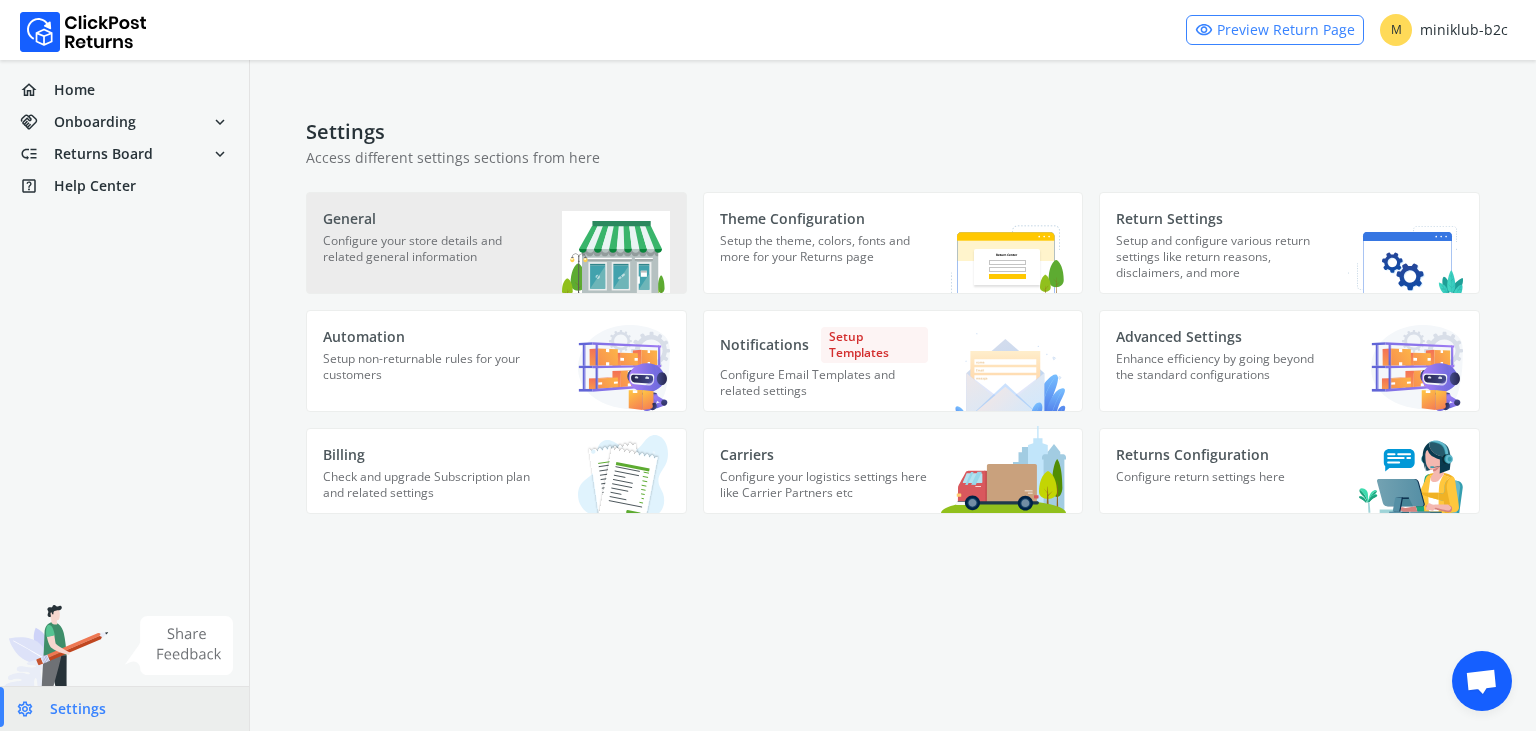 click at bounding box center (600, 251) 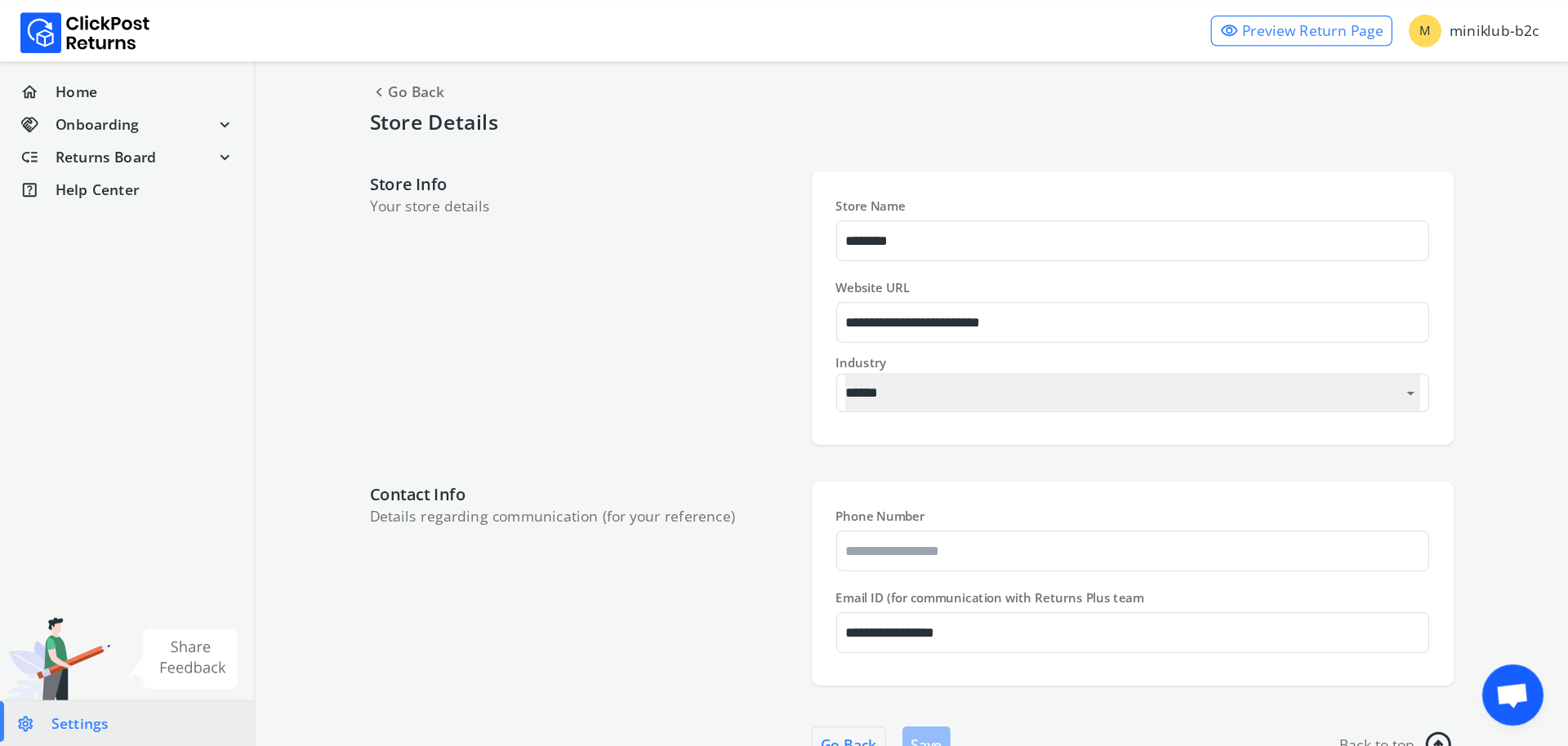 scroll, scrollTop: 0, scrollLeft: 0, axis: both 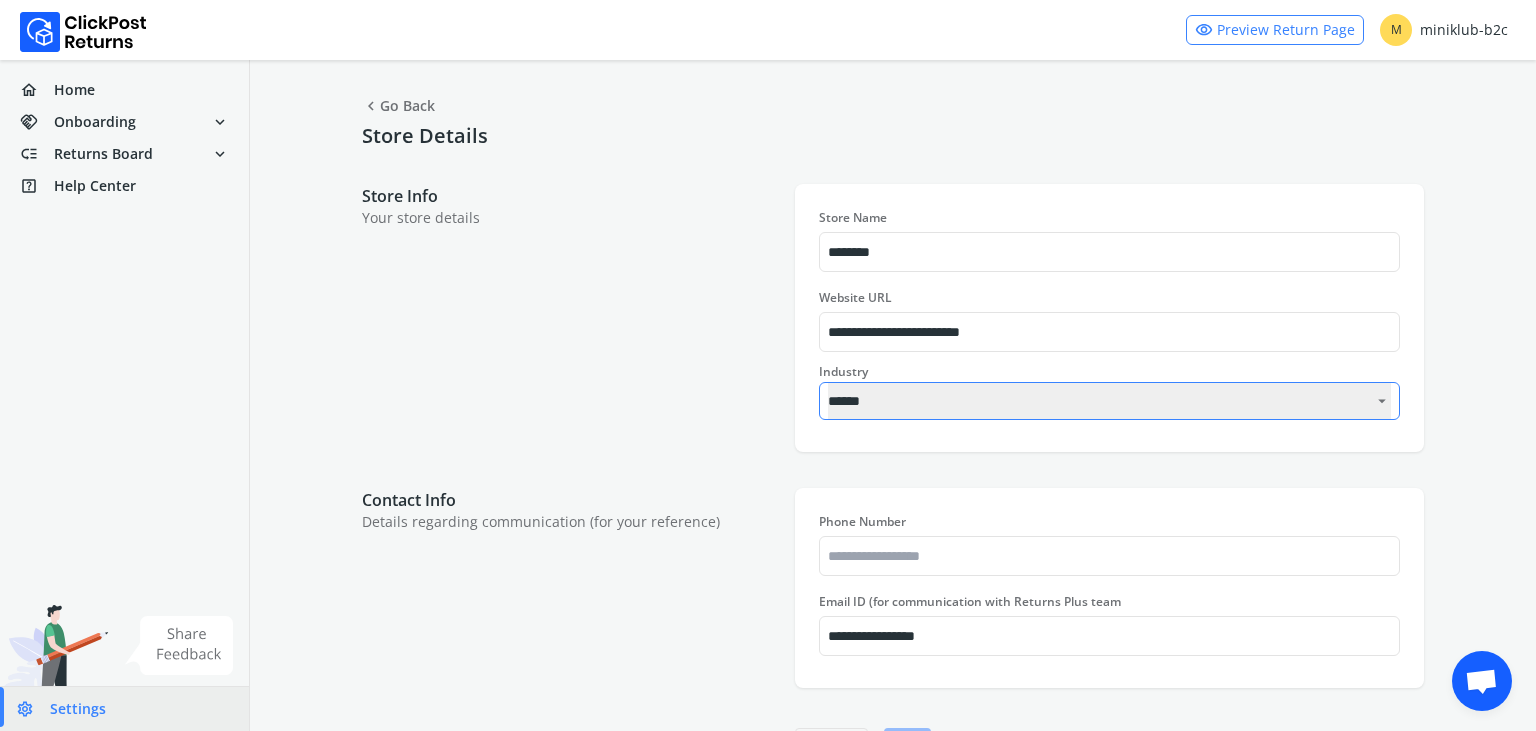 click on "**********" at bounding box center [1109, 401] 